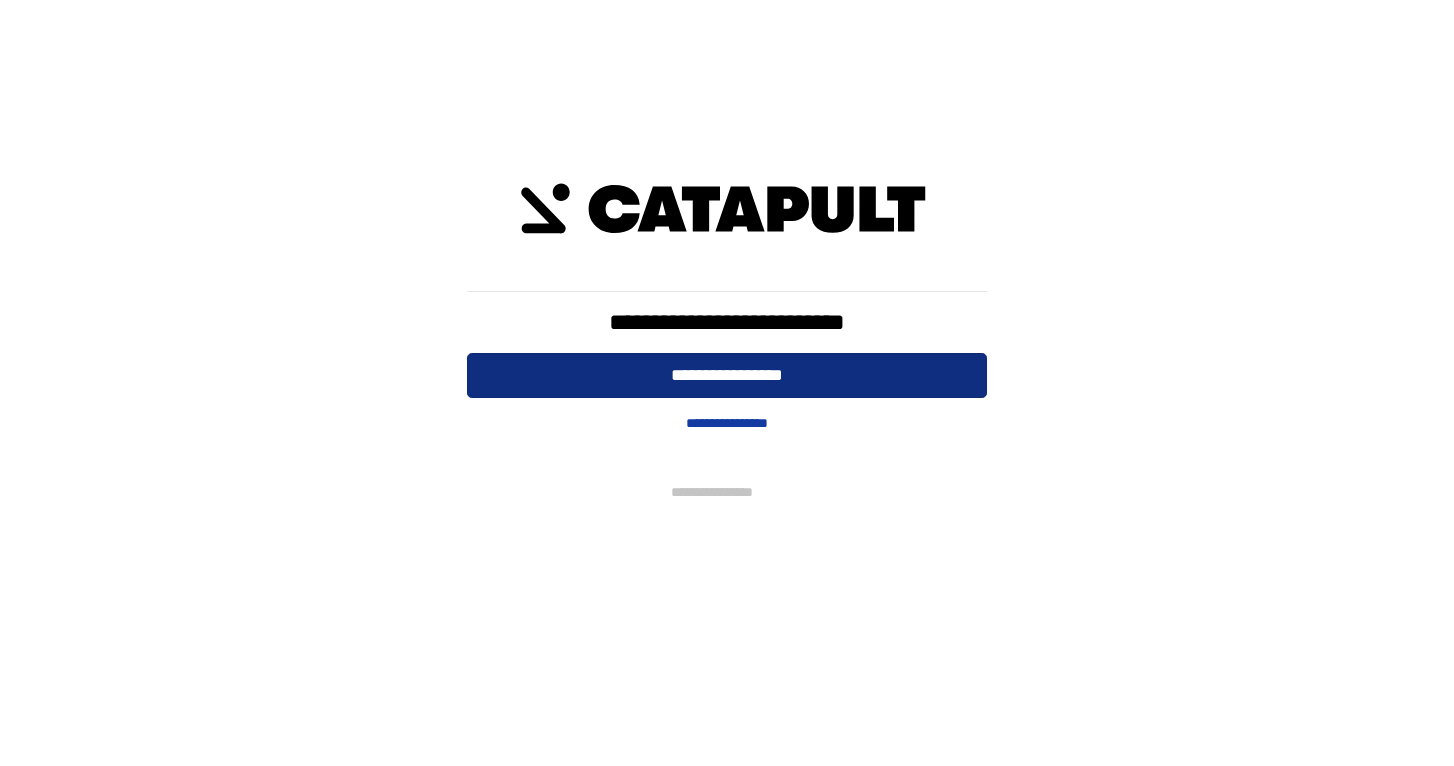 scroll, scrollTop: 0, scrollLeft: 0, axis: both 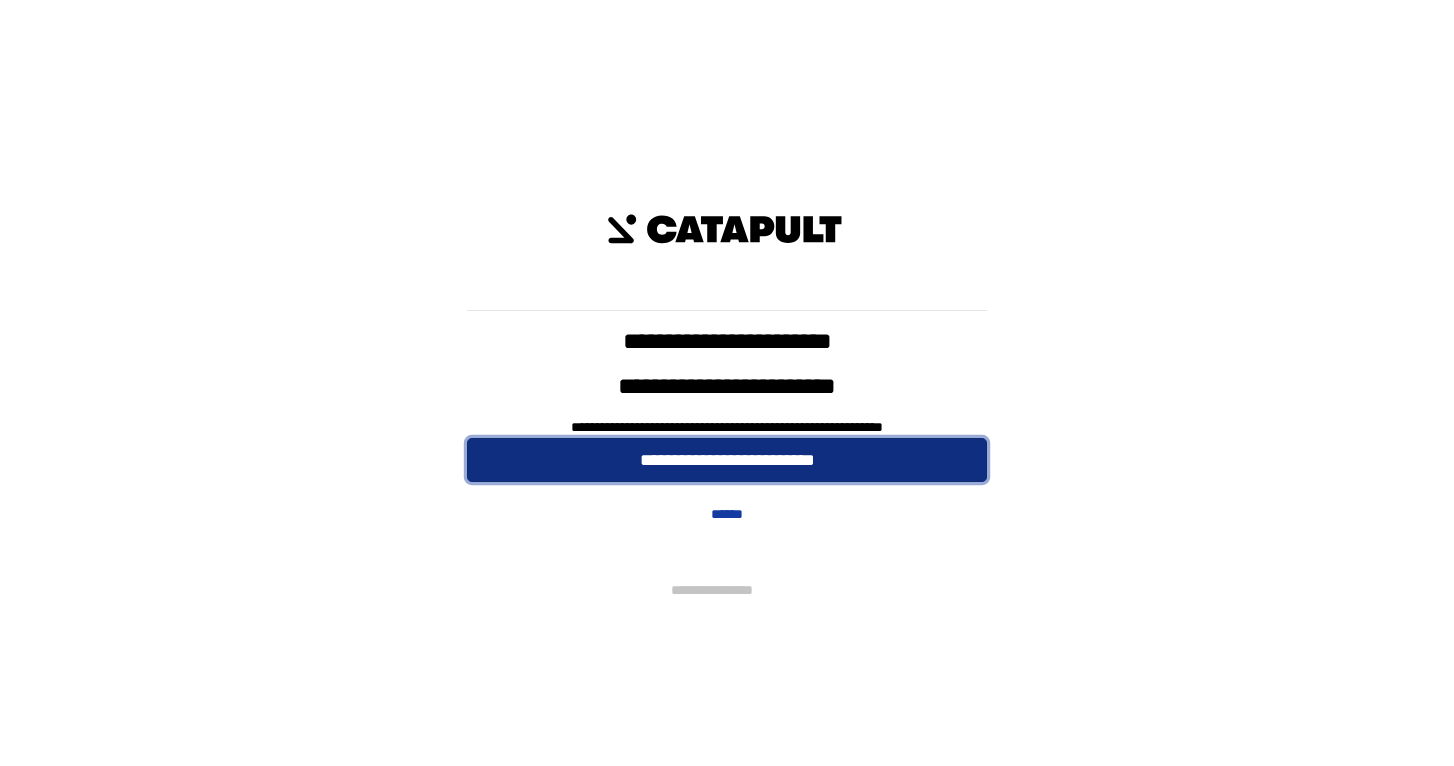 click on "**********" at bounding box center (727, 460) 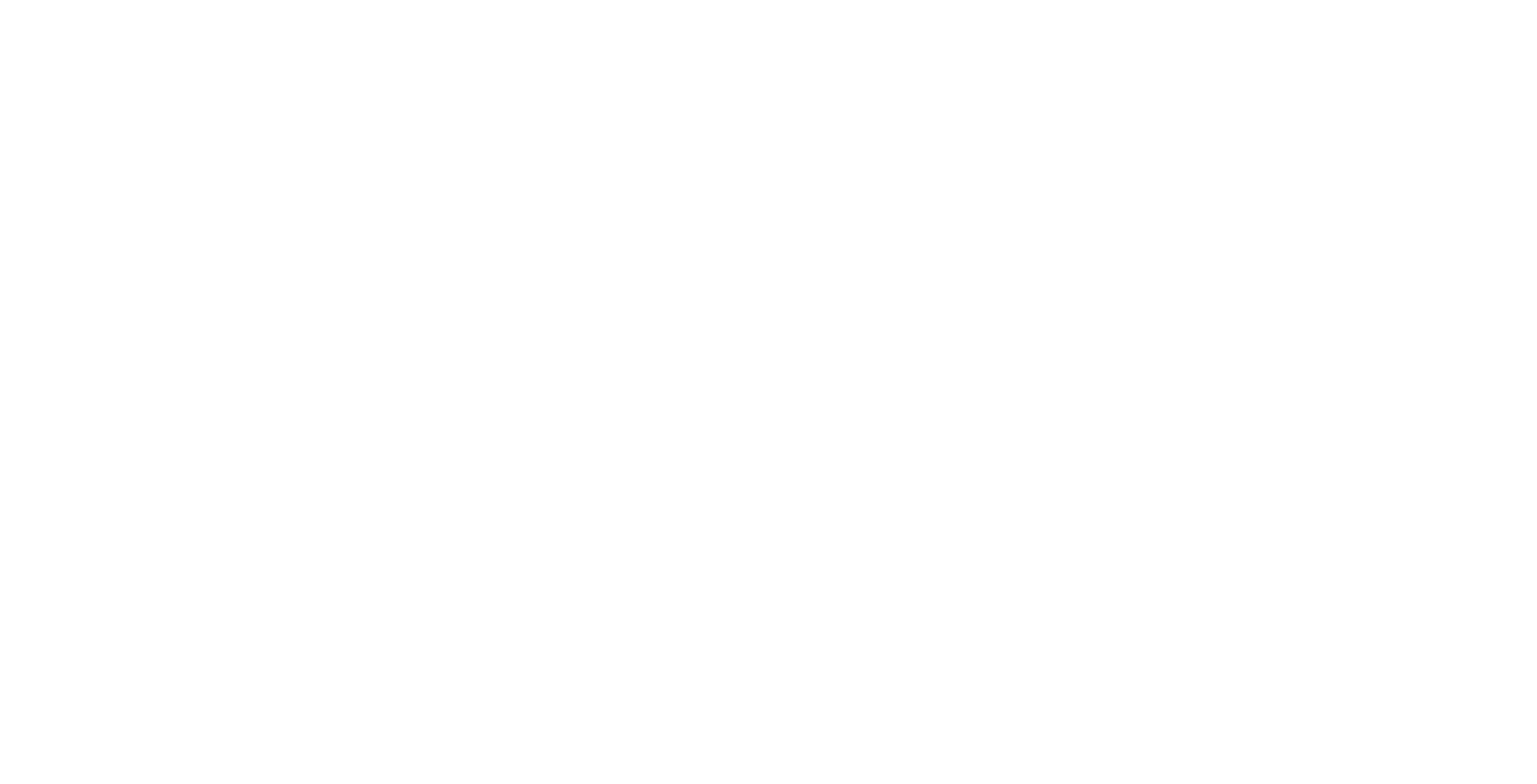 scroll, scrollTop: 0, scrollLeft: 0, axis: both 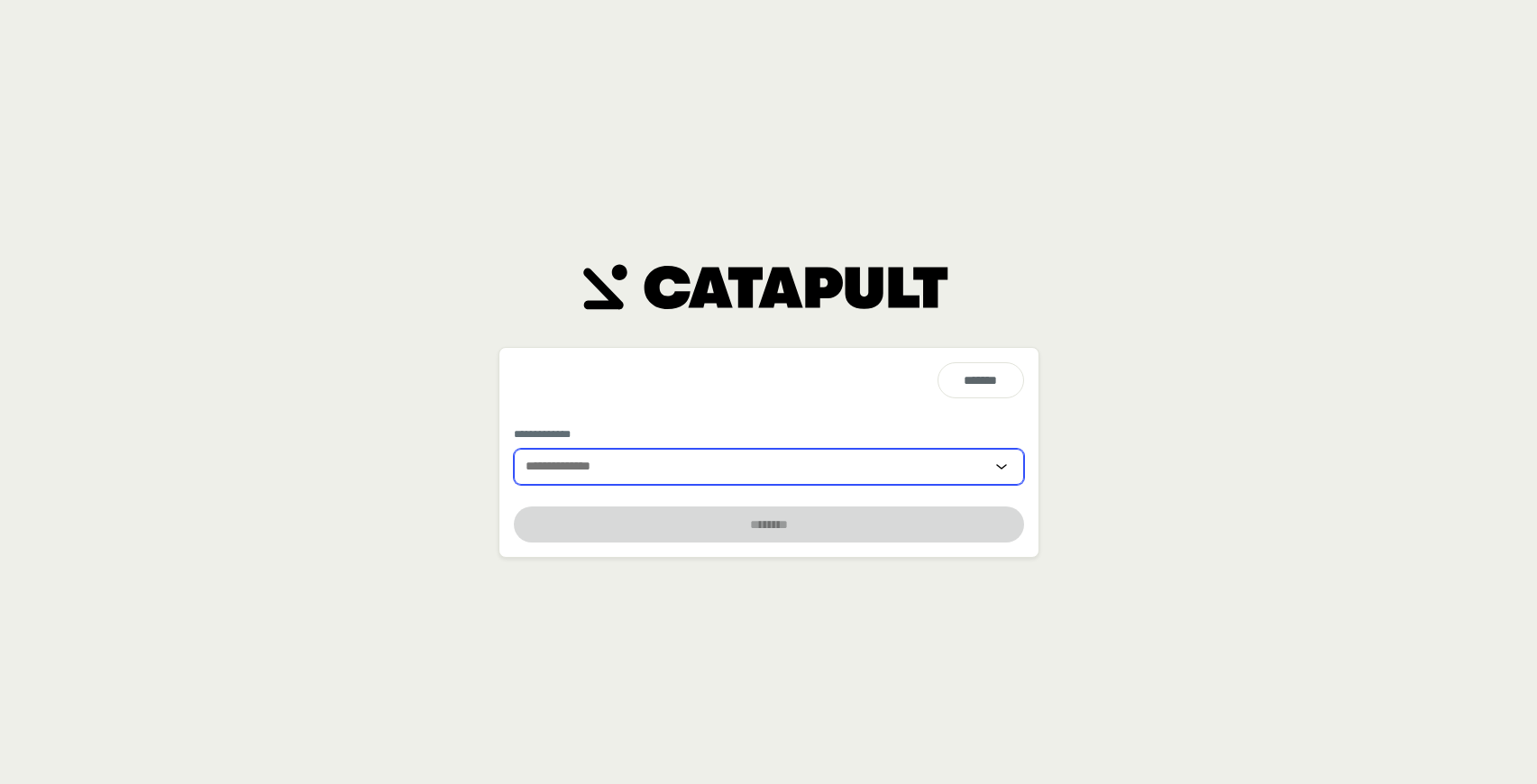click at bounding box center [753, 467] 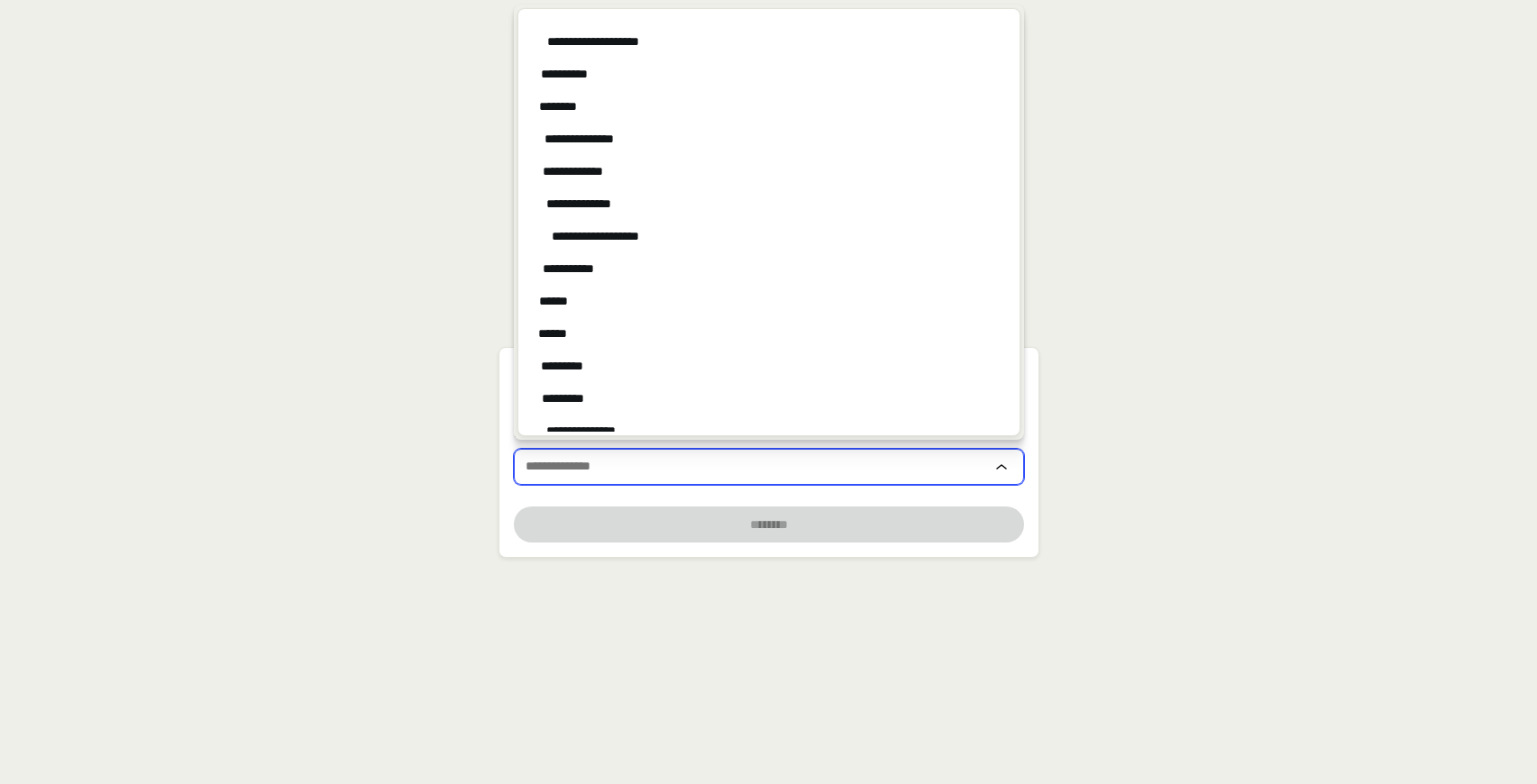 scroll, scrollTop: 725, scrollLeft: 0, axis: vertical 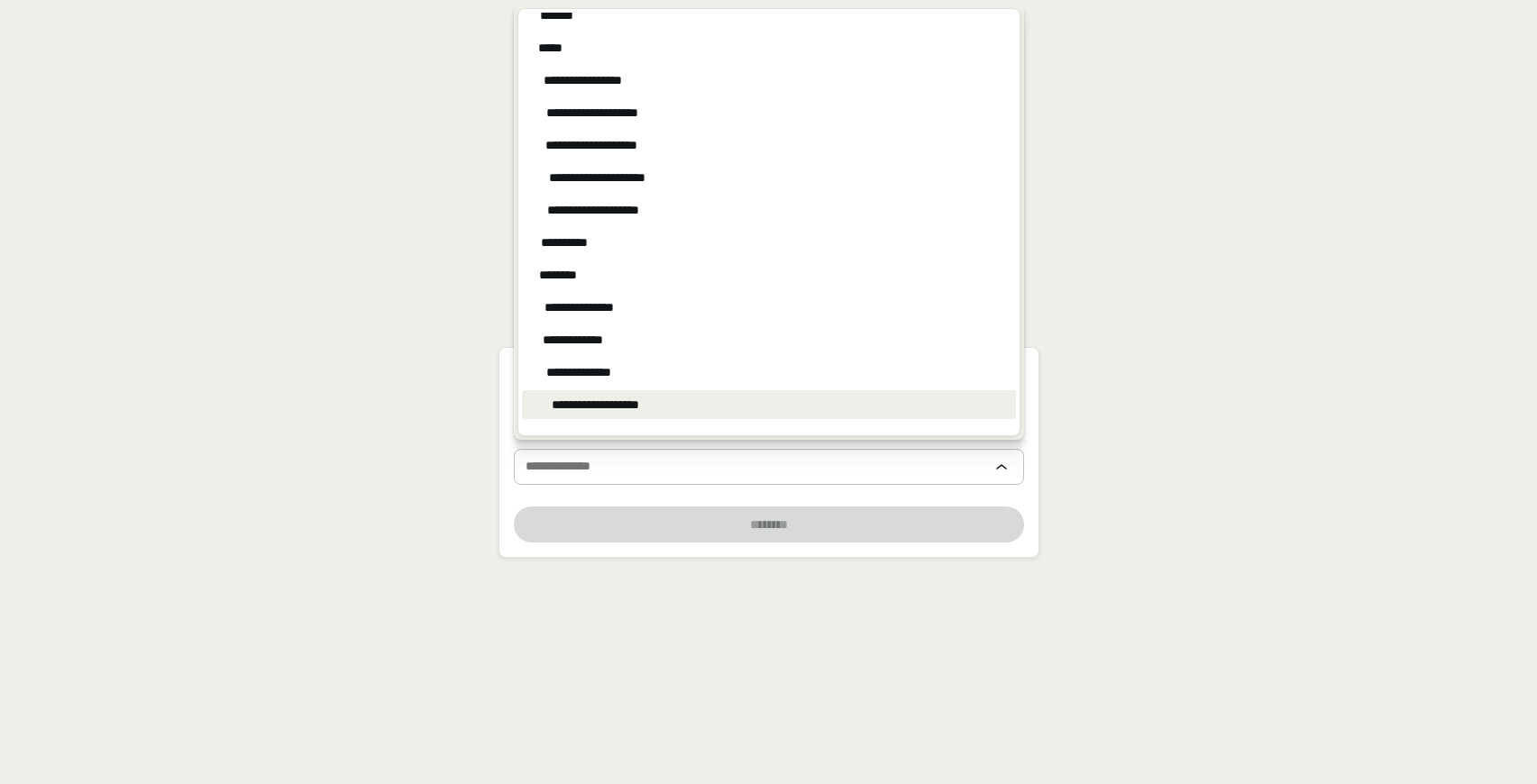 click on "**********" at bounding box center (595, 405) 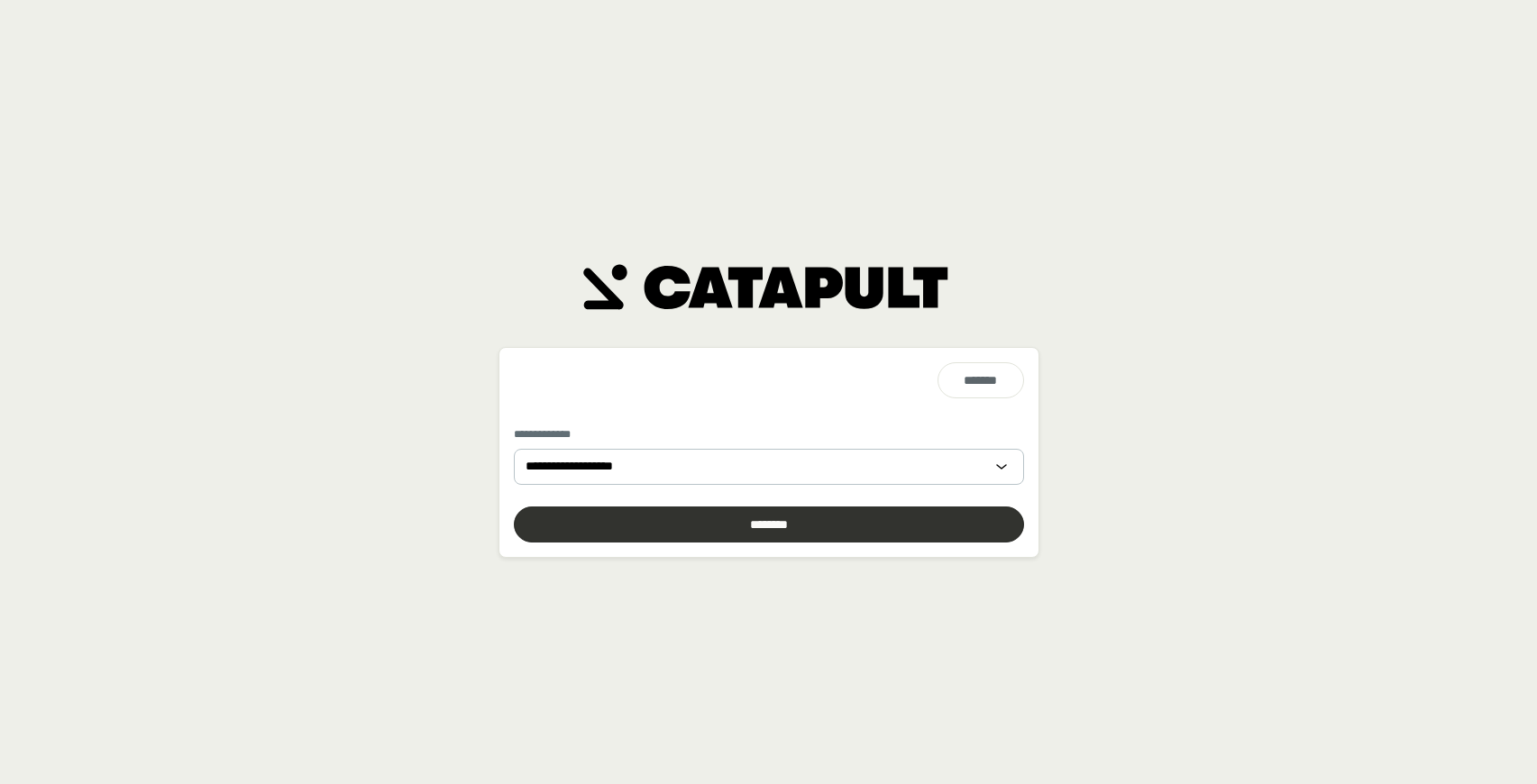 click at bounding box center [769, 524] 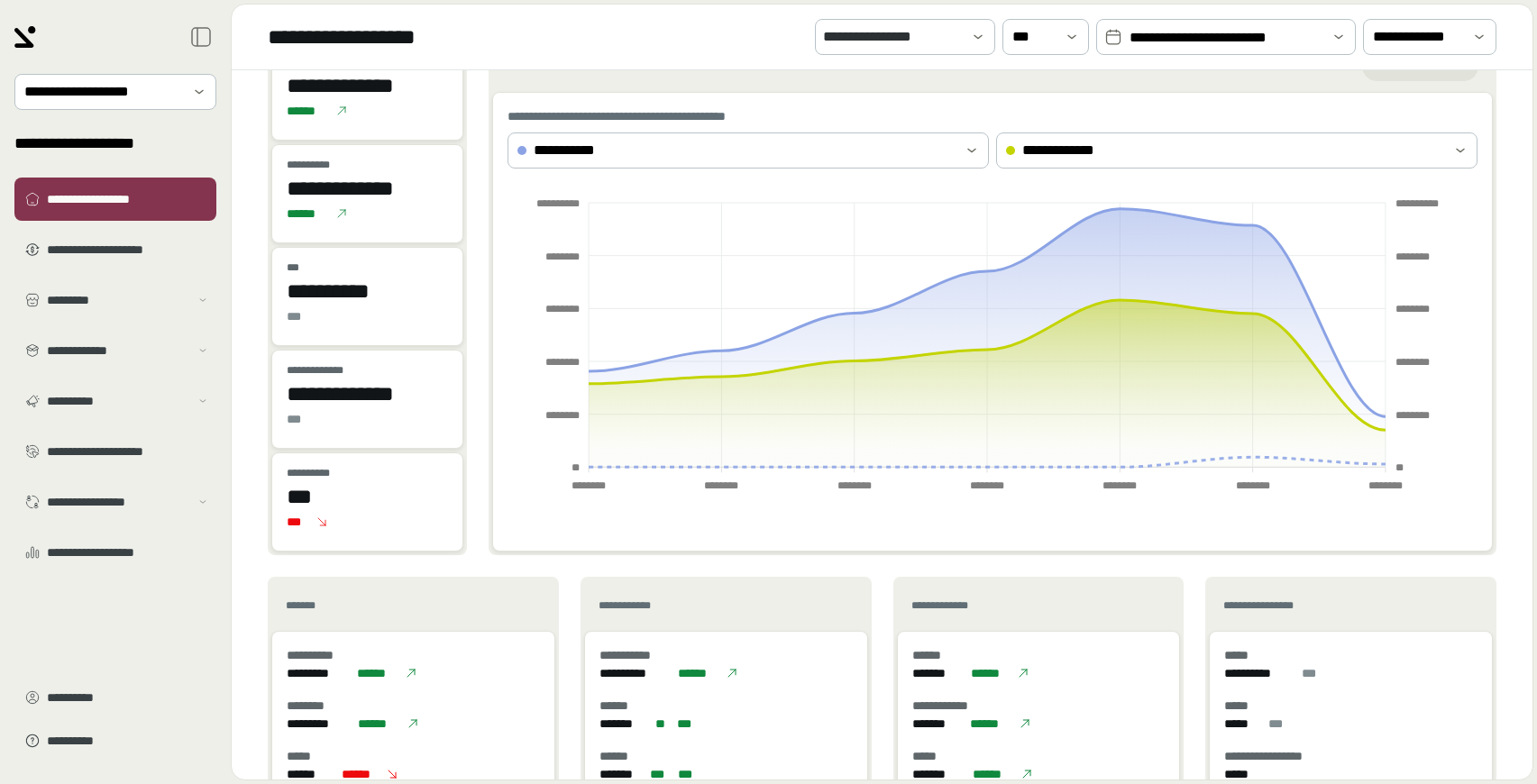 scroll, scrollTop: 0, scrollLeft: 0, axis: both 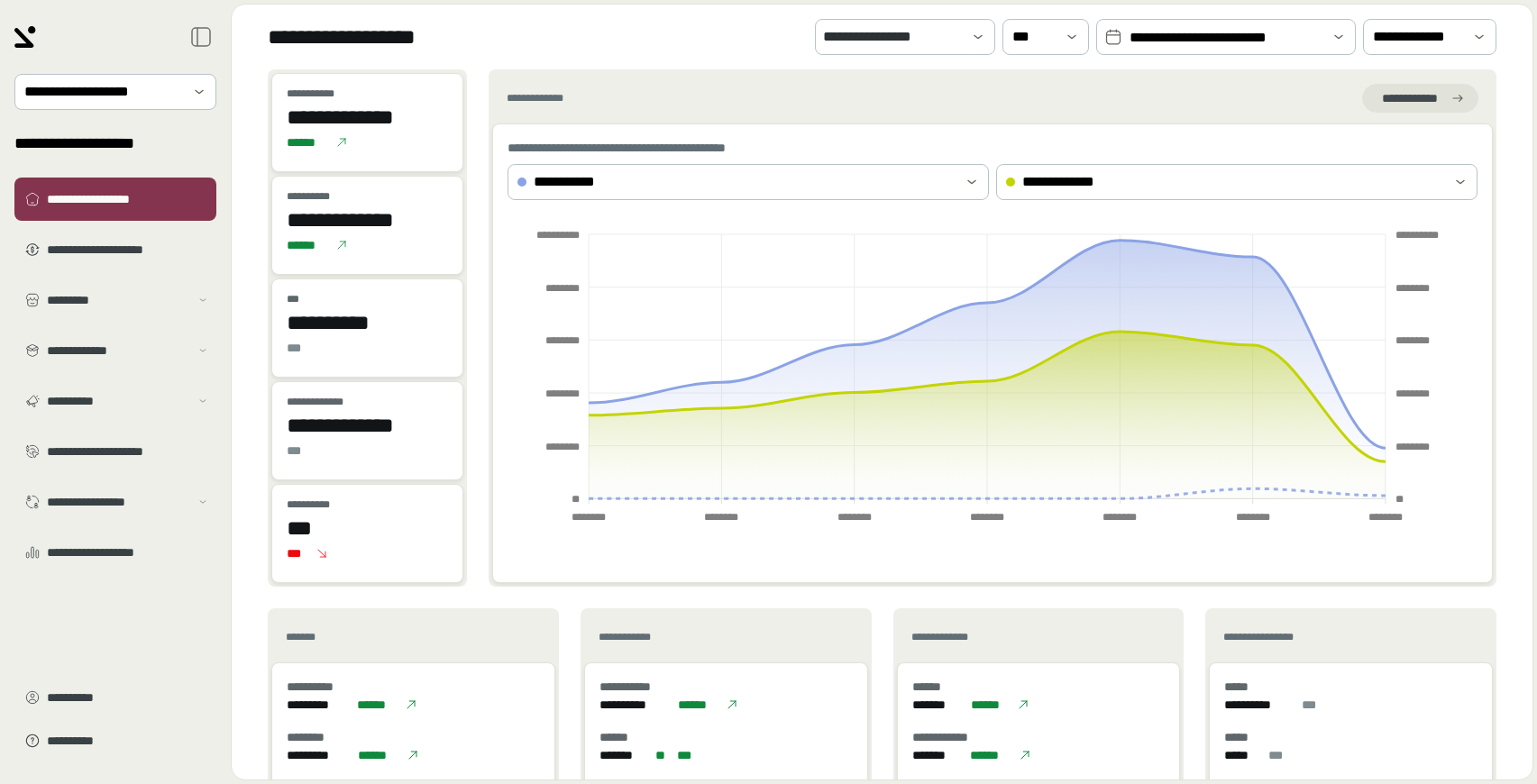 click on "**********" at bounding box center [1226, 38] 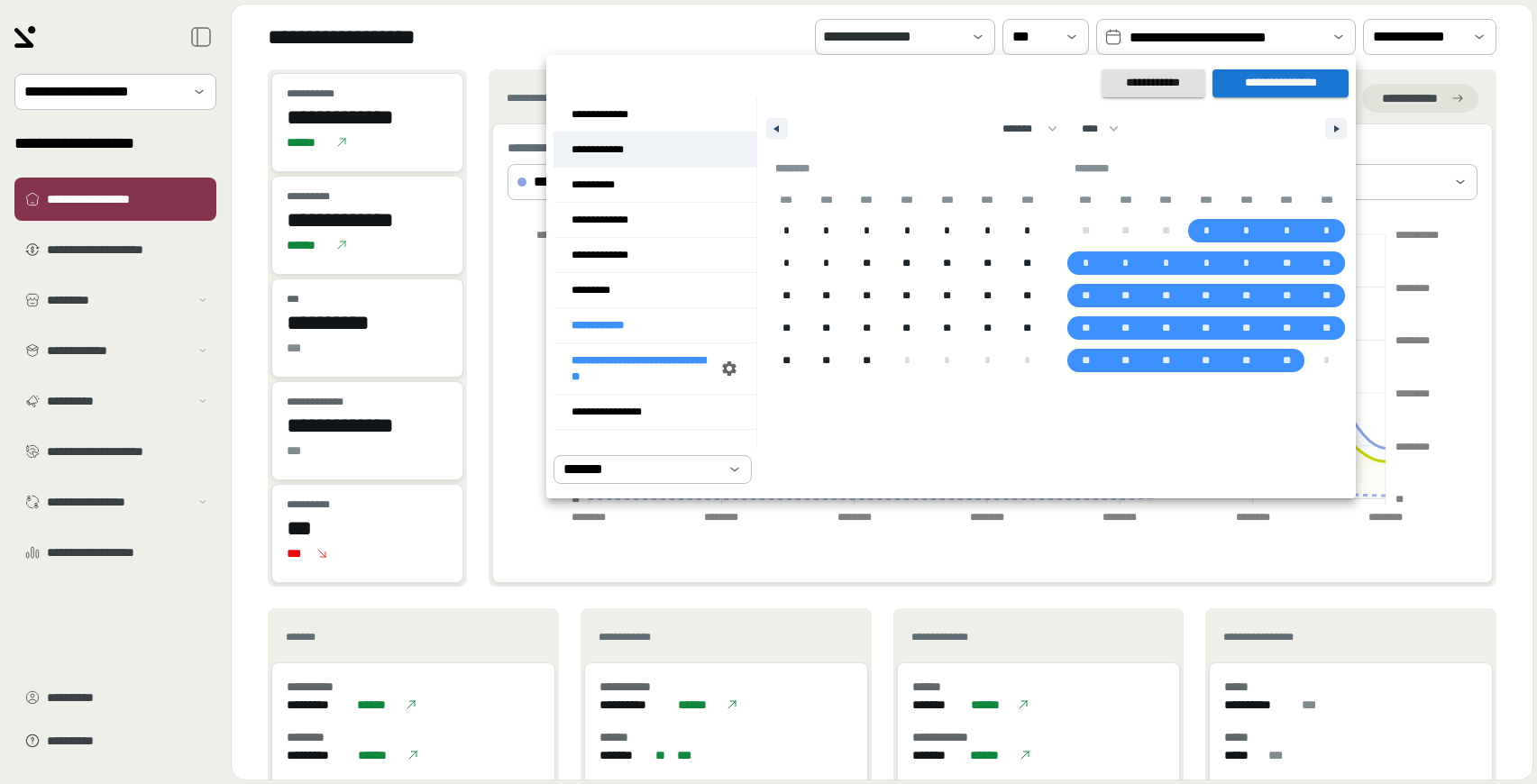 click on "**********" at bounding box center [654, 150] 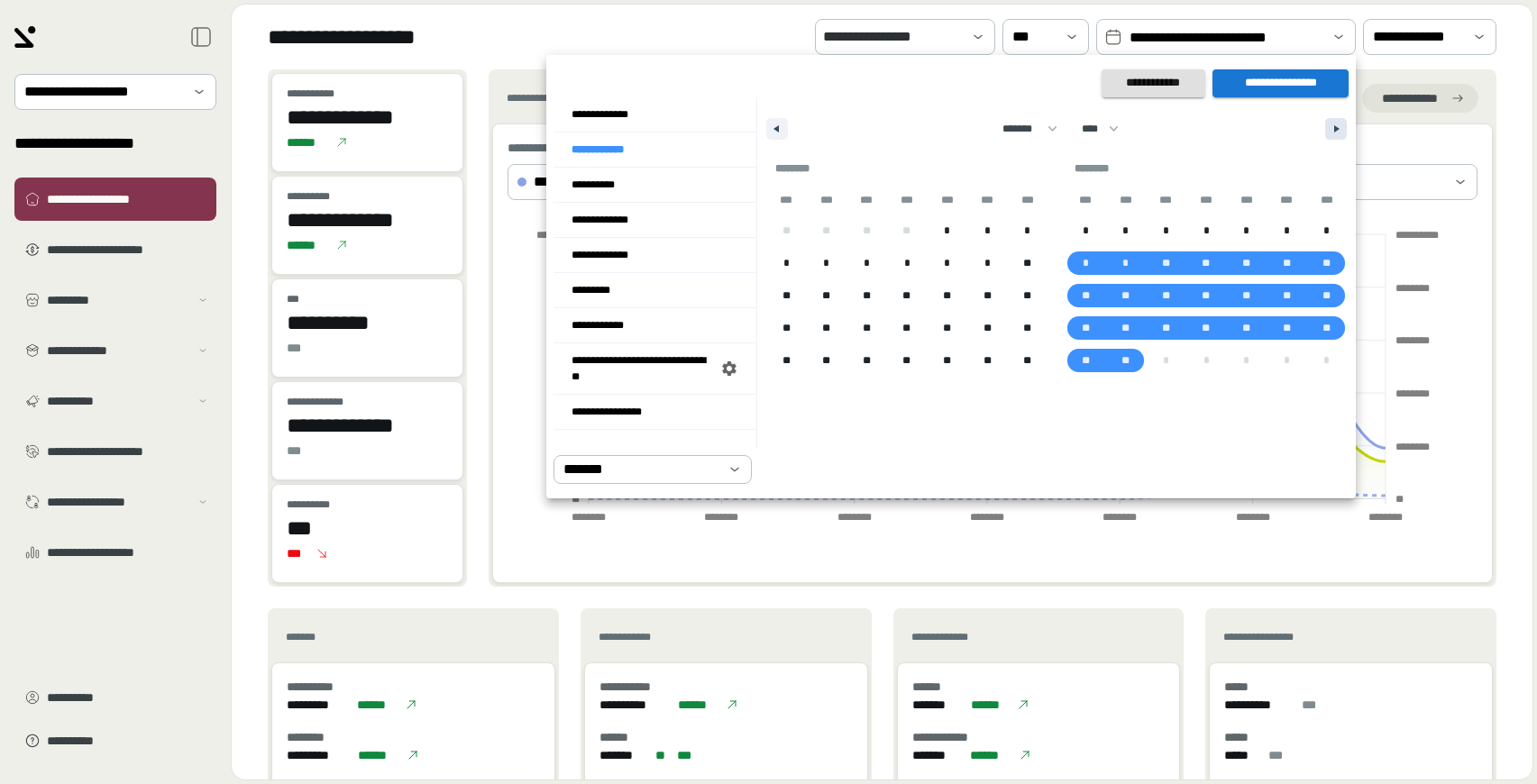 click at bounding box center [1336, 129] 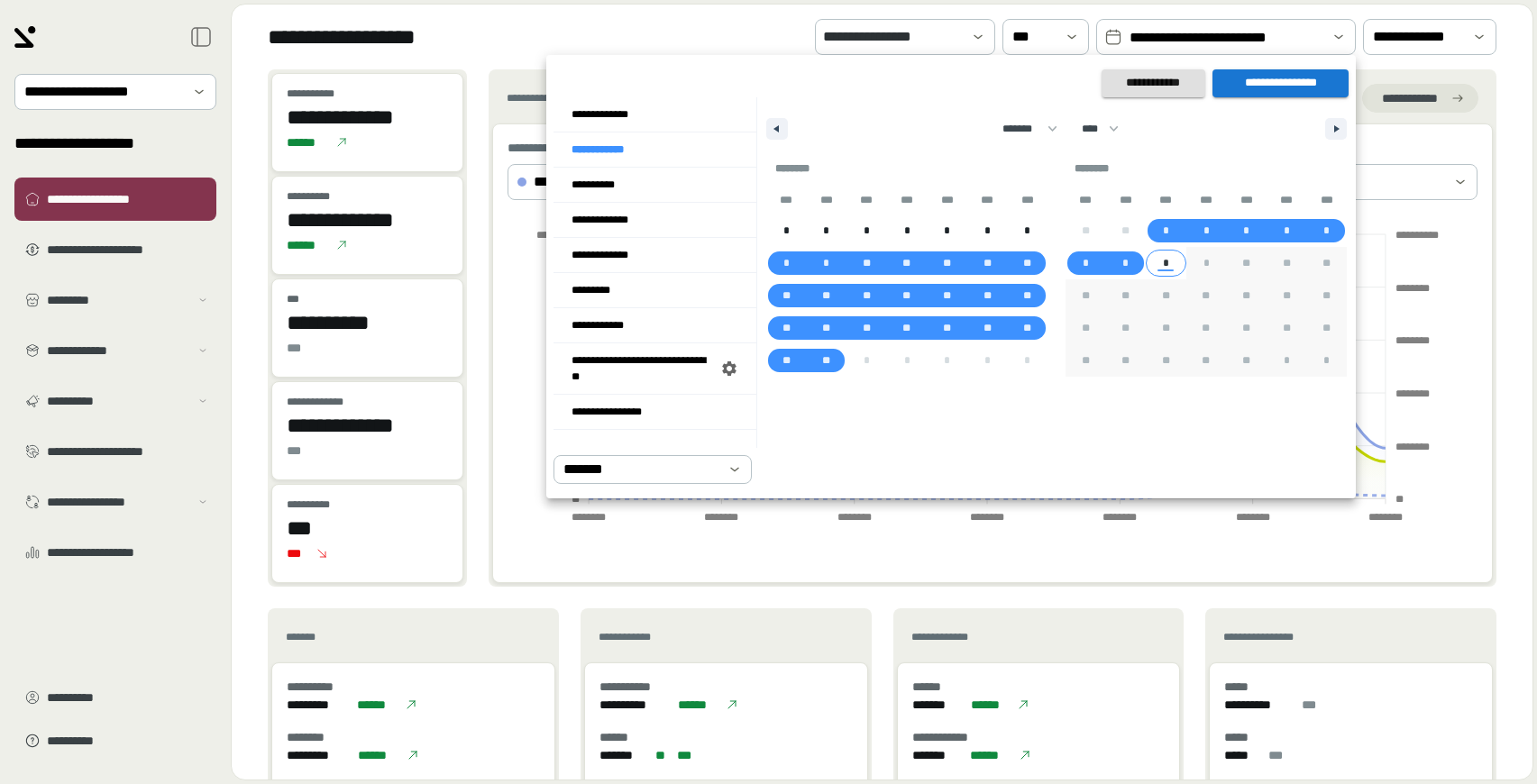 click on "*" at bounding box center (1166, 263) 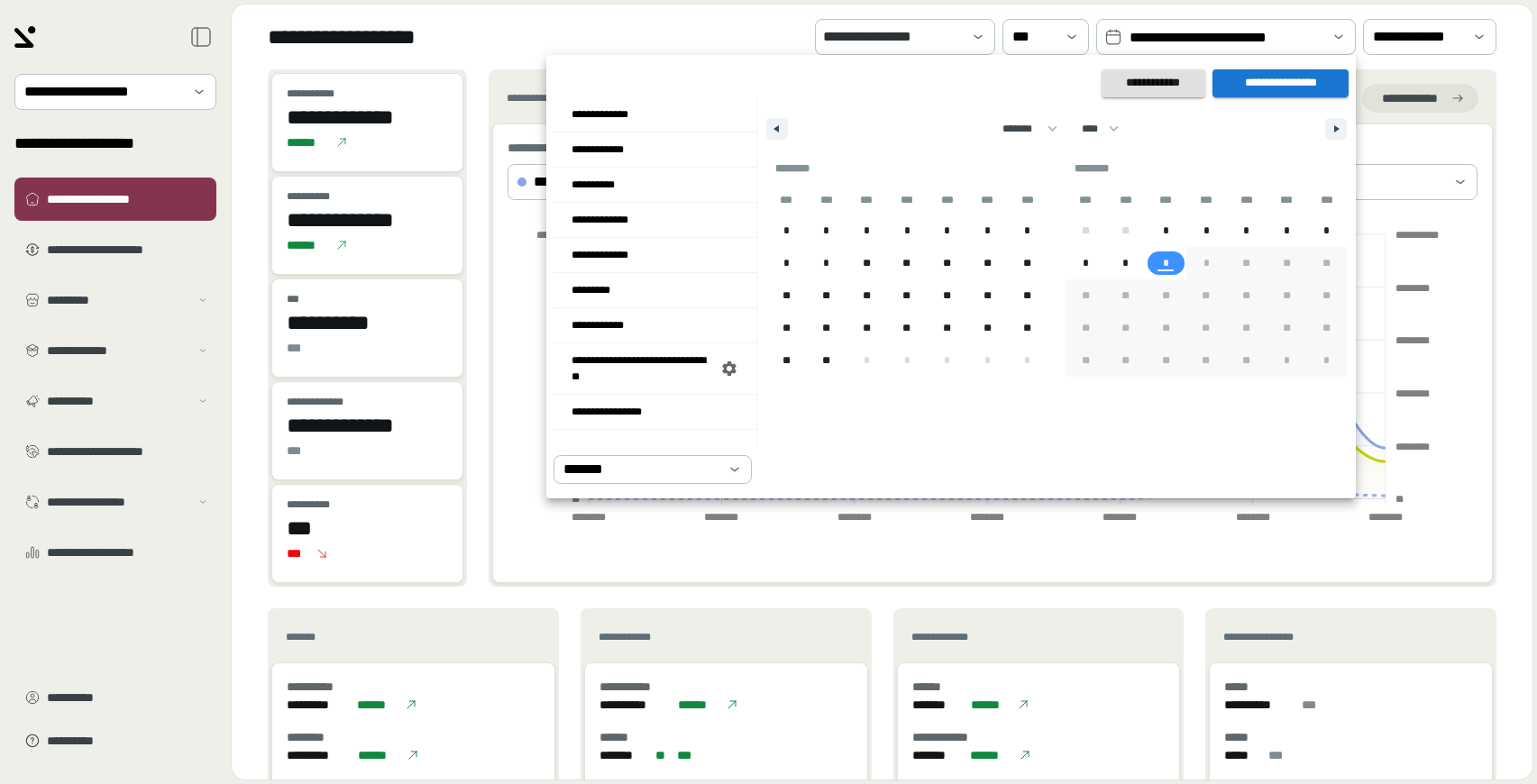 click on "*" at bounding box center [1166, 263] 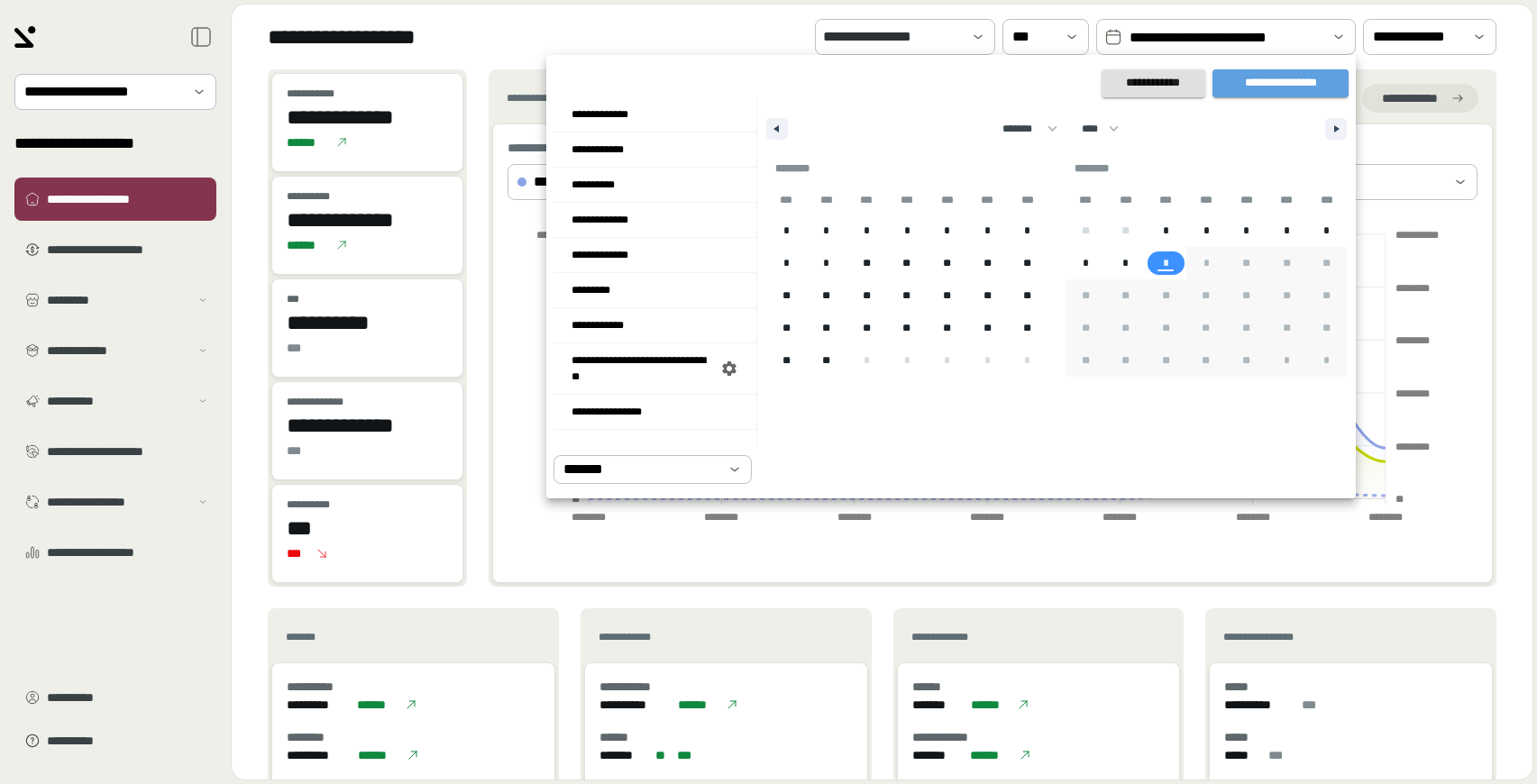click on "**********" at bounding box center (1280, 83) 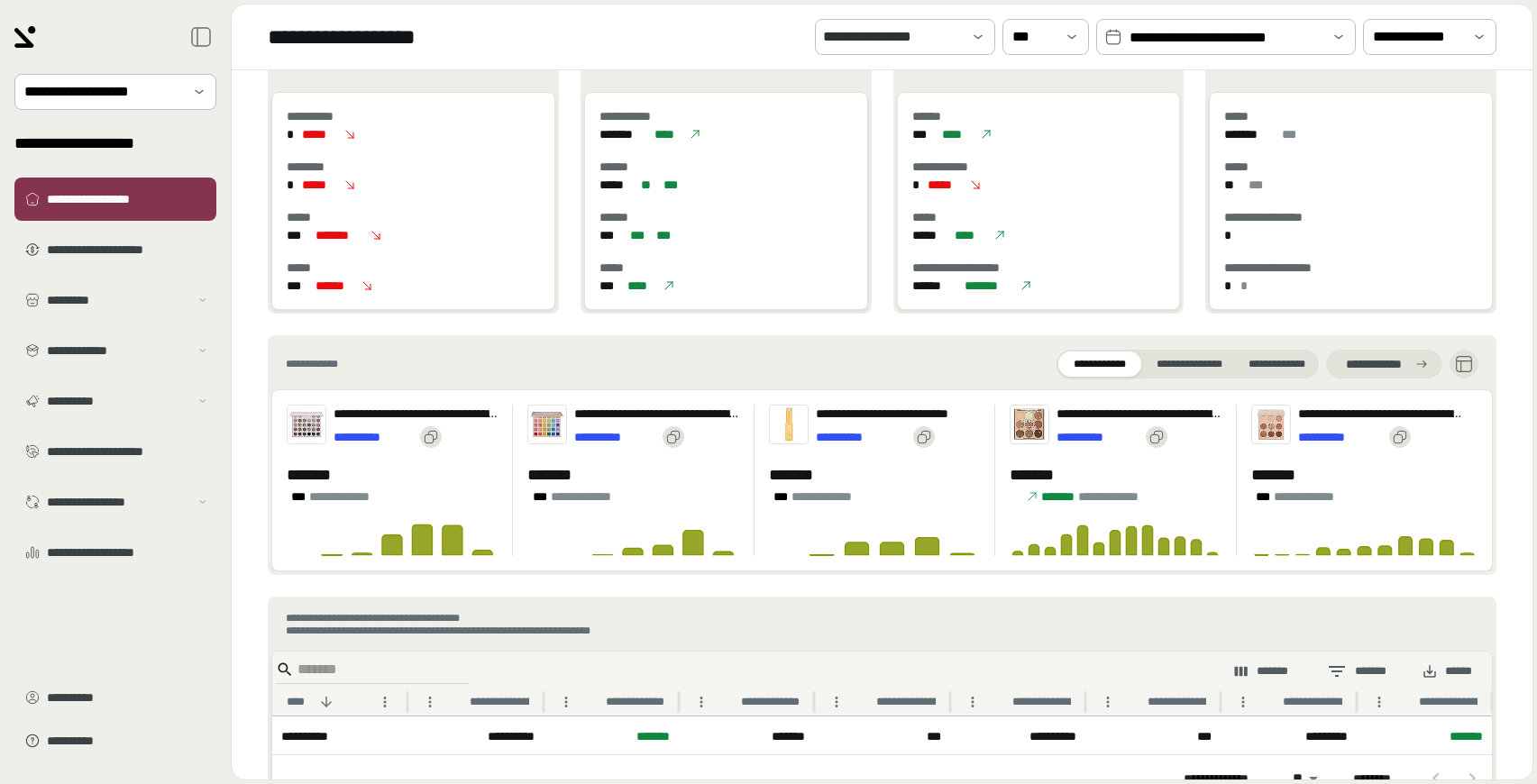 scroll, scrollTop: 571, scrollLeft: 0, axis: vertical 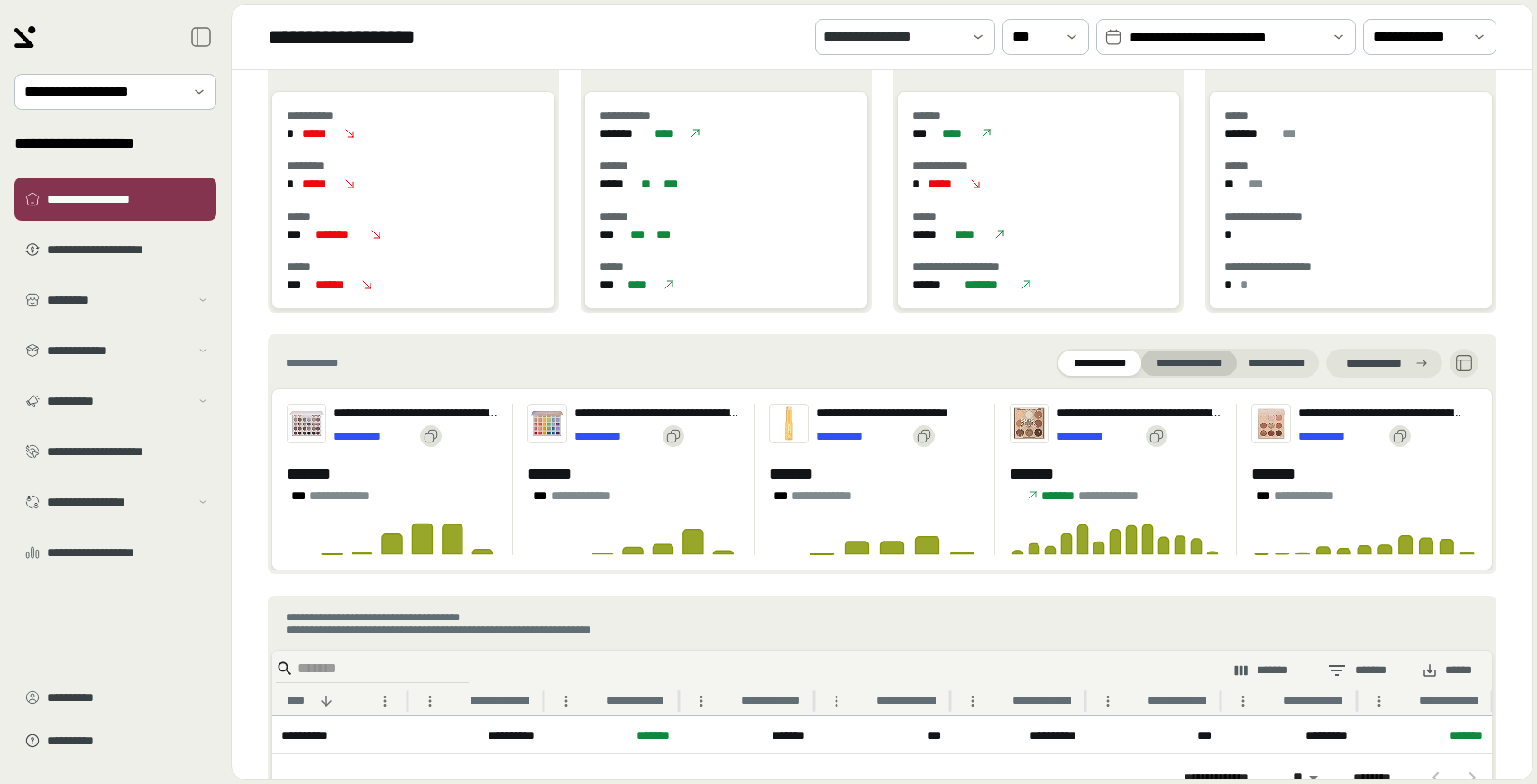 click on "**********" at bounding box center (1189, 363) 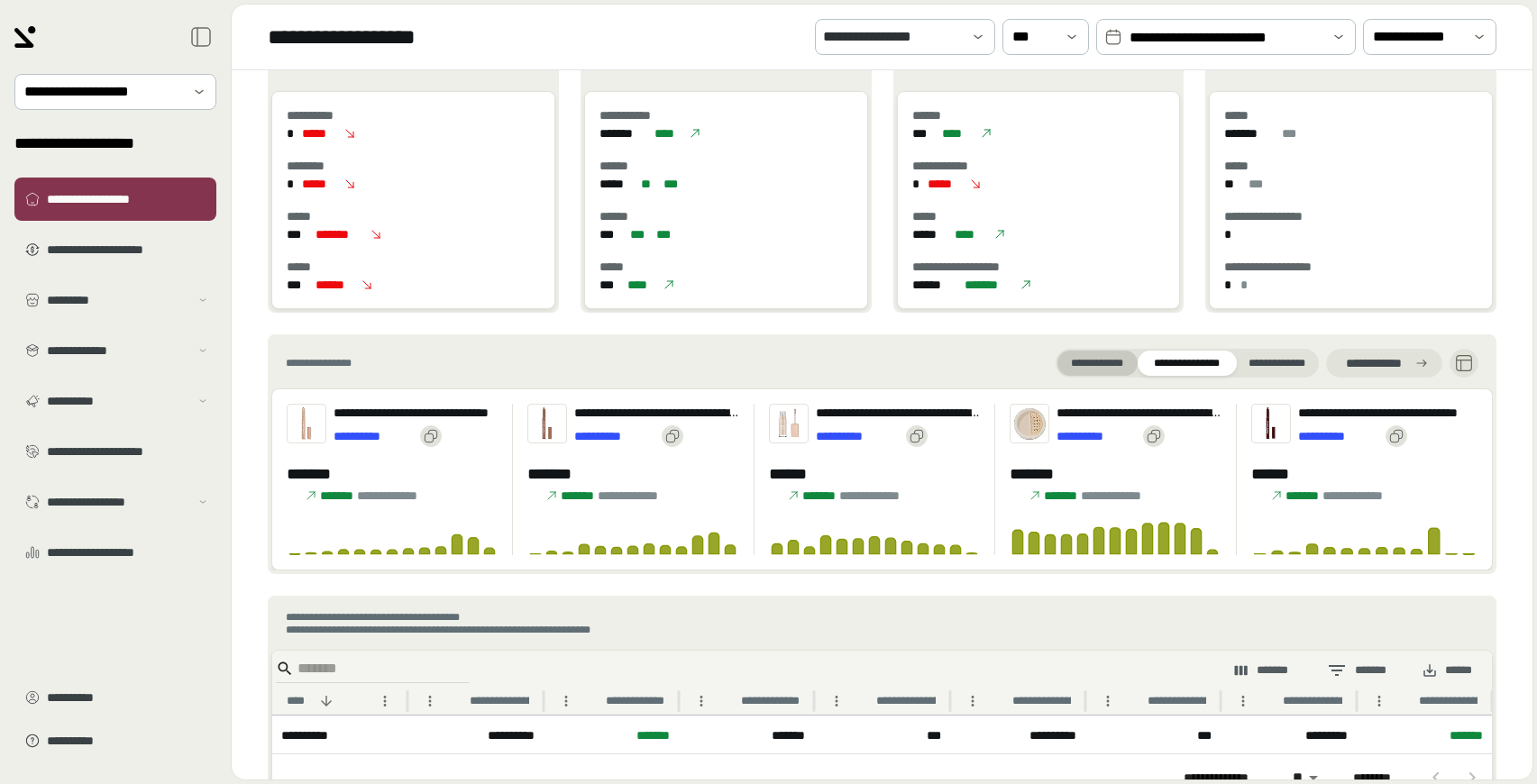 click on "**********" at bounding box center [1097, 363] 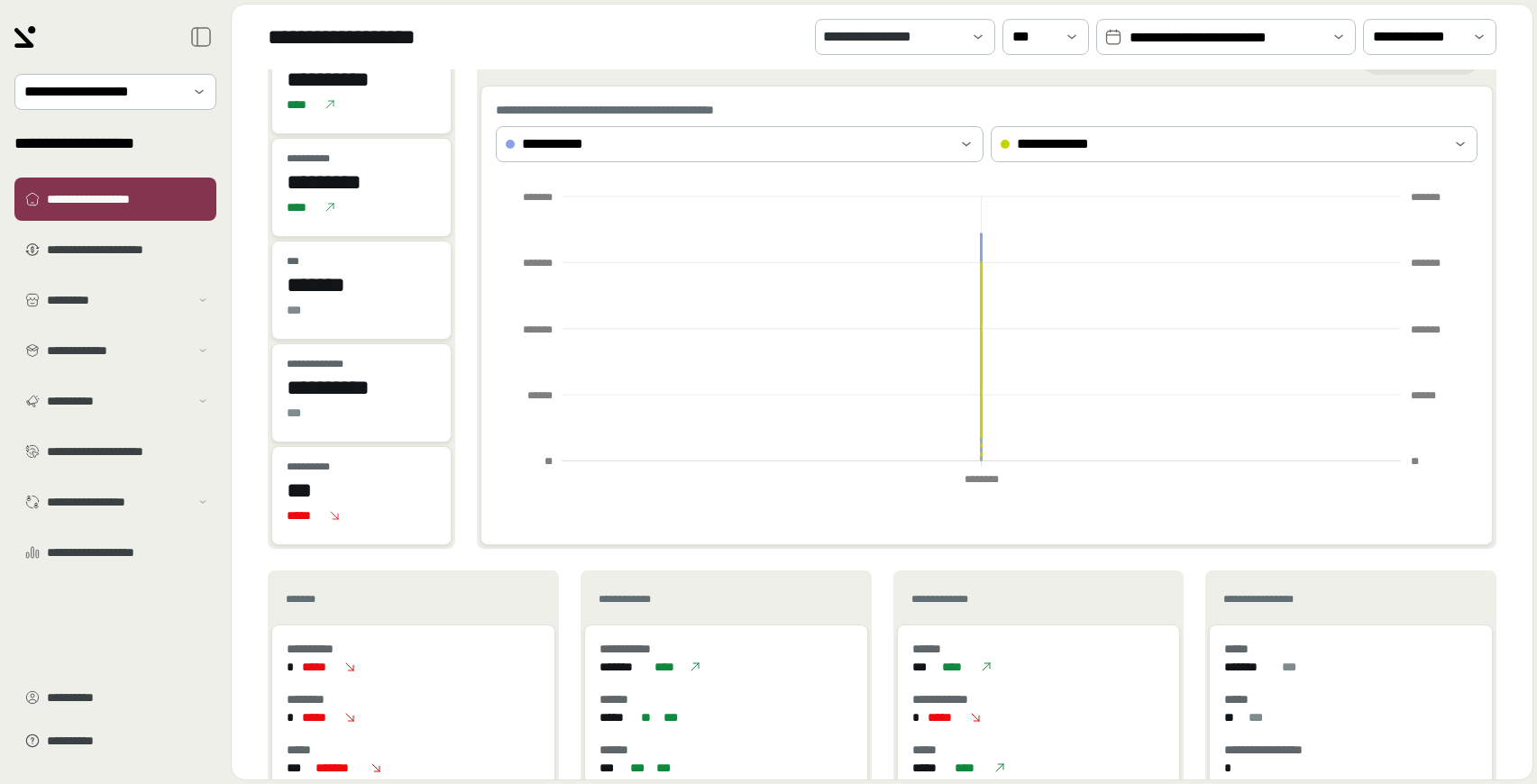 scroll, scrollTop: 0, scrollLeft: 0, axis: both 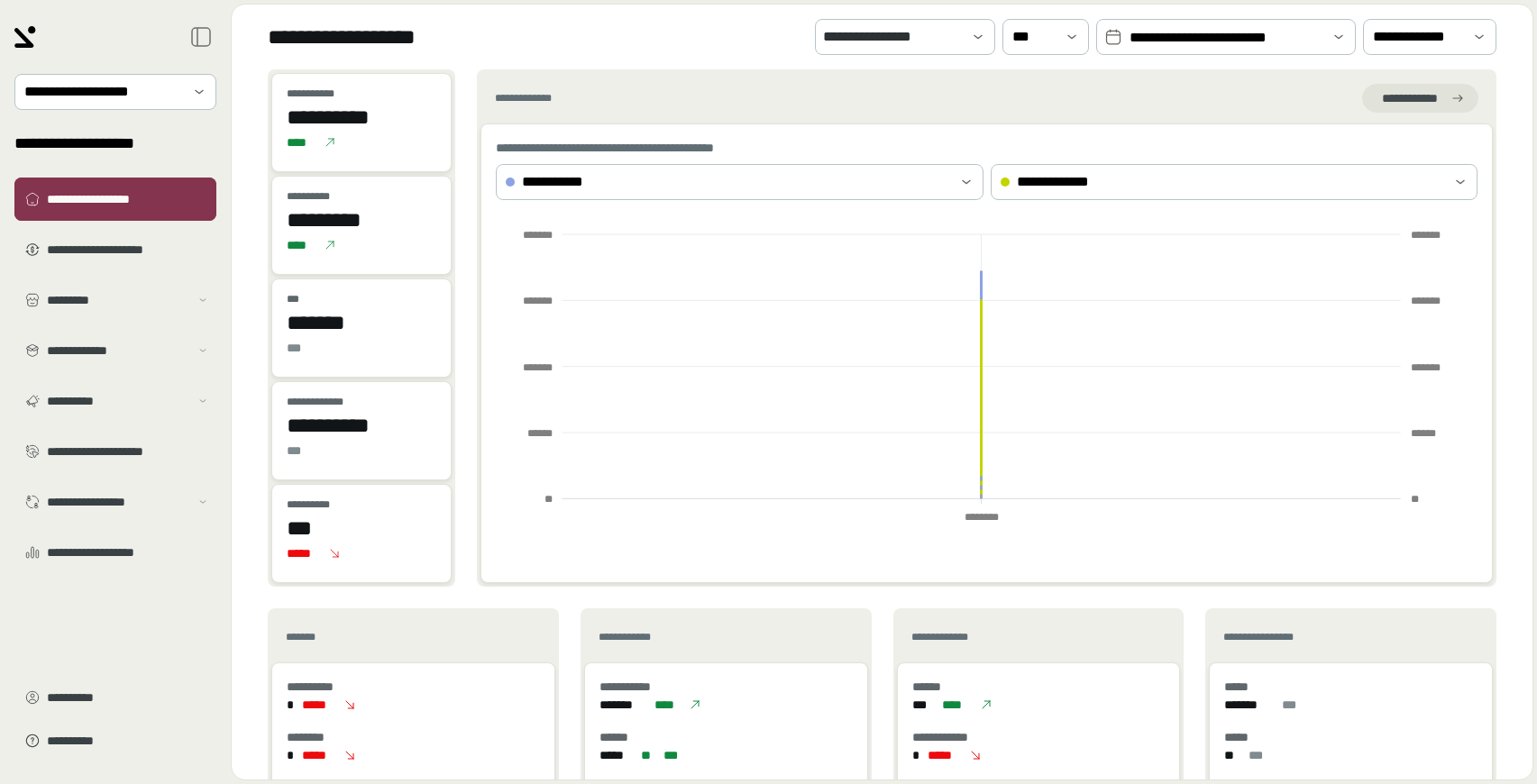 click on "**********" at bounding box center [128, 199] 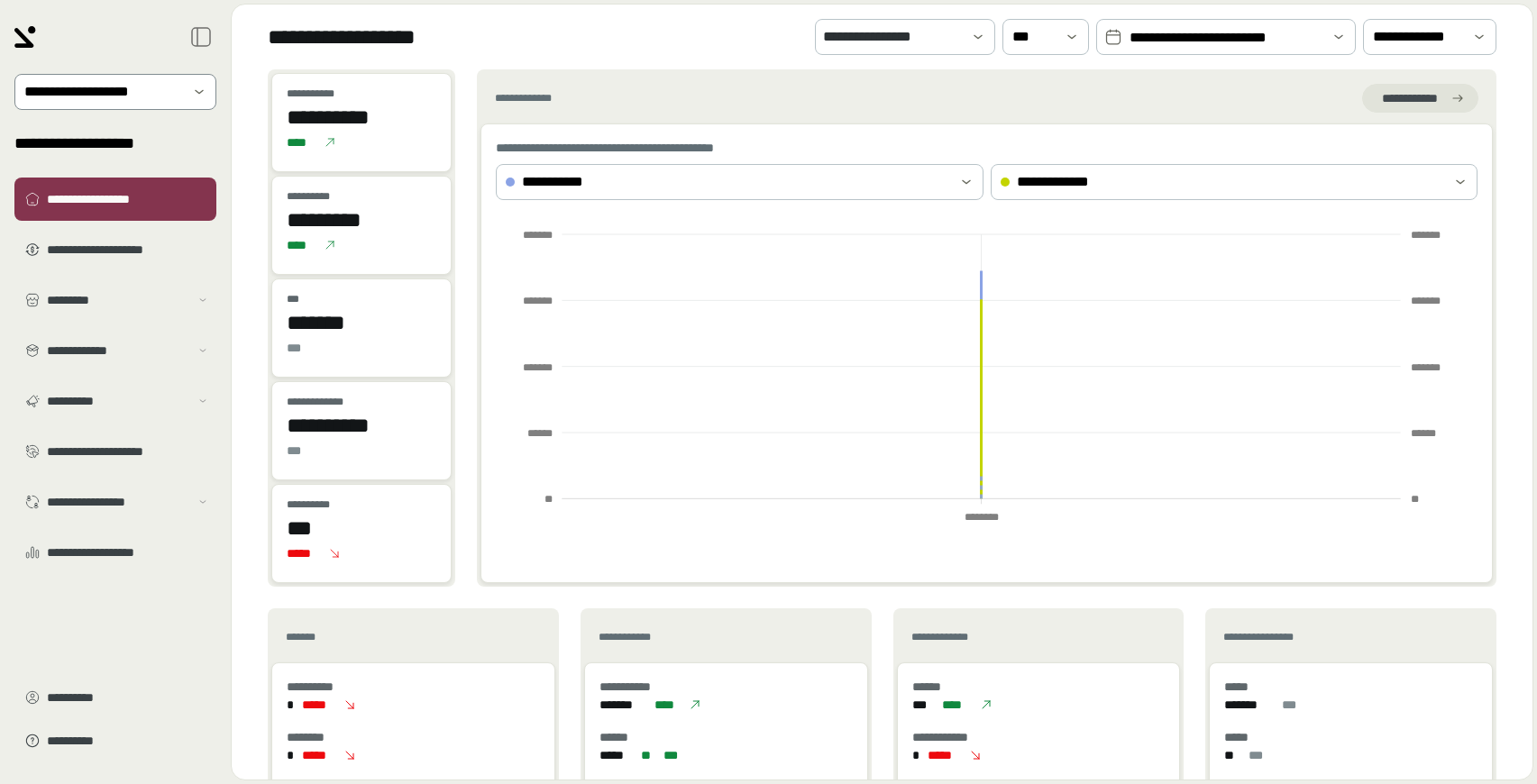 click at bounding box center [103, 92] 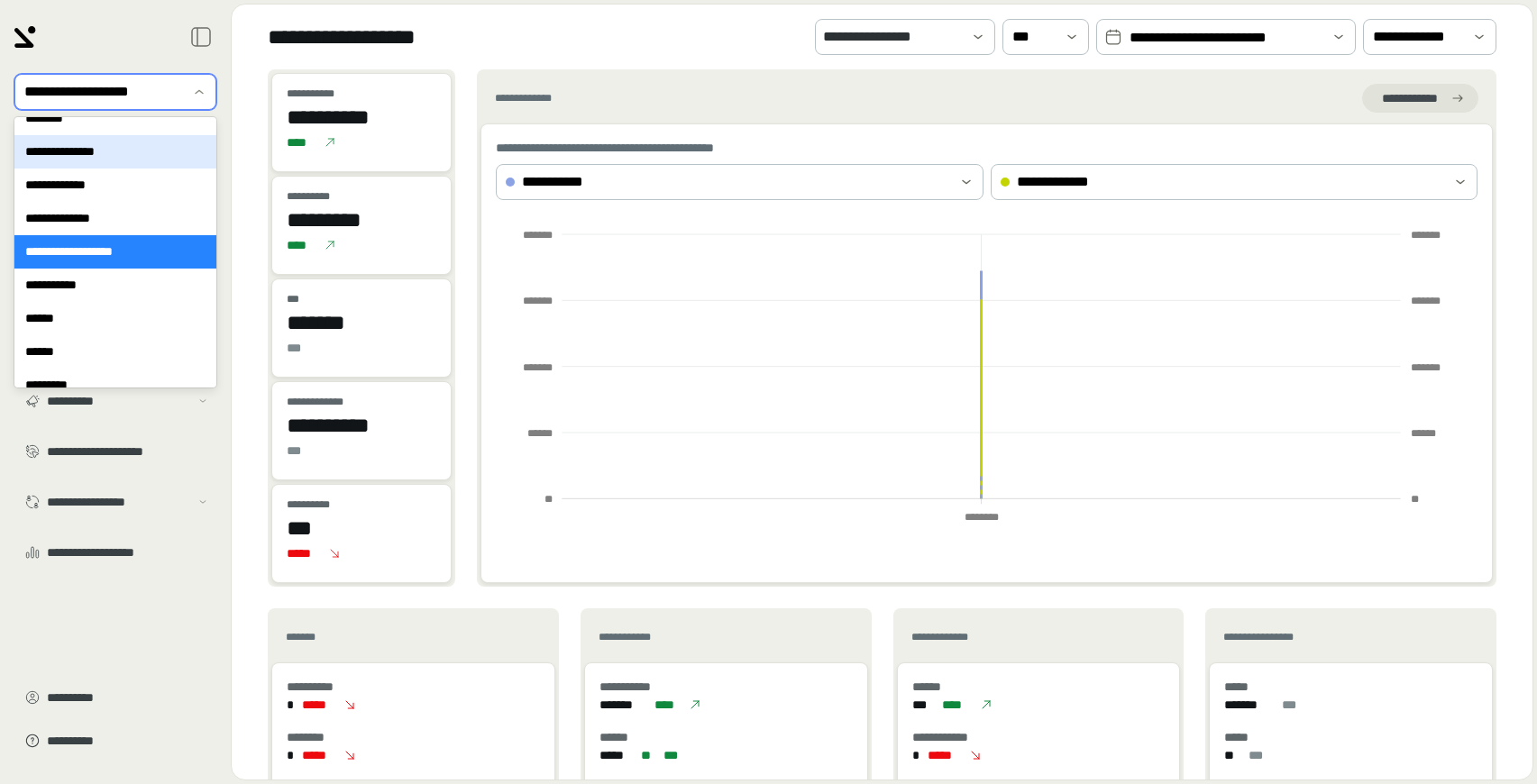 scroll, scrollTop: 1030, scrollLeft: 0, axis: vertical 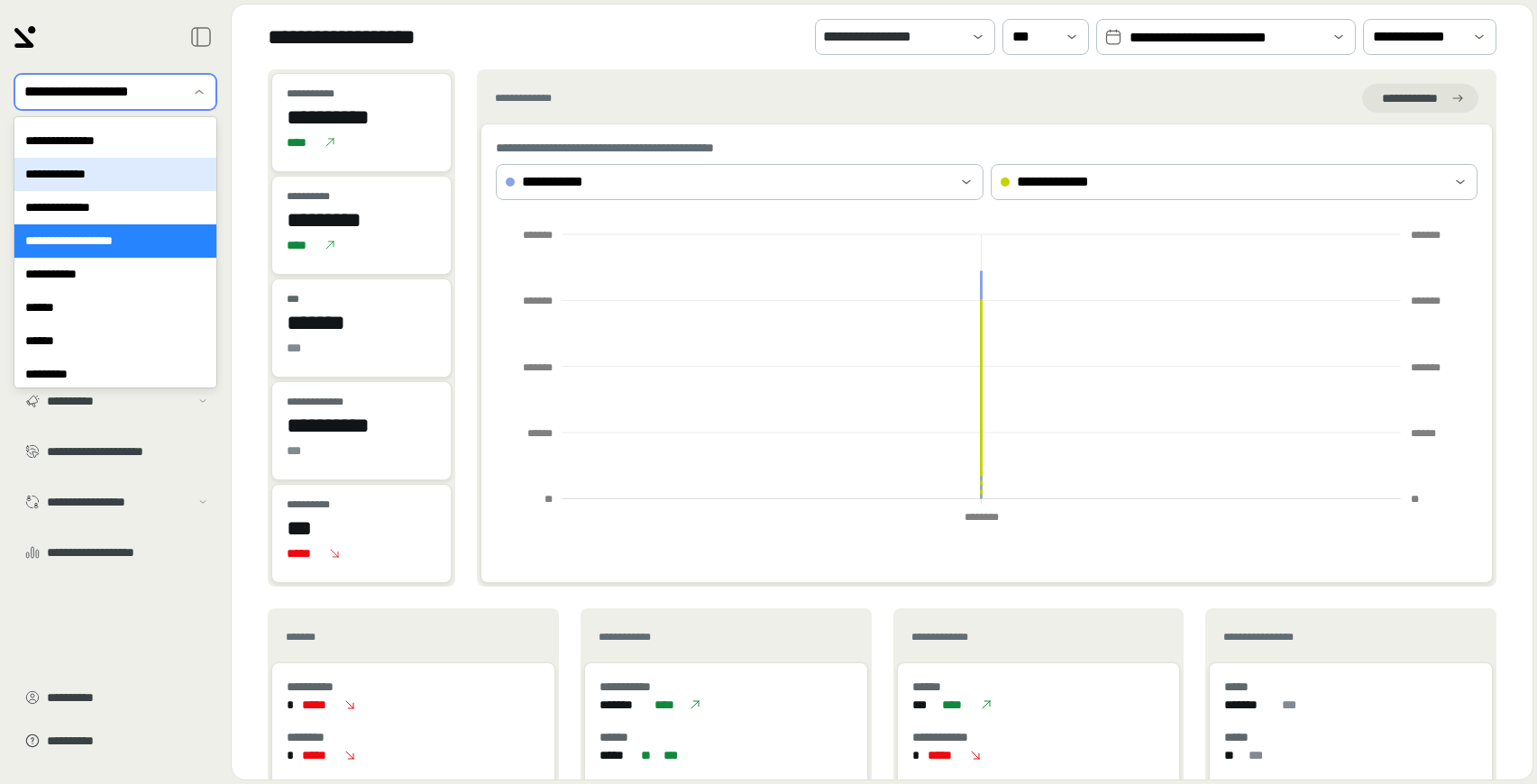 click on "**********" at bounding box center [115, 174] 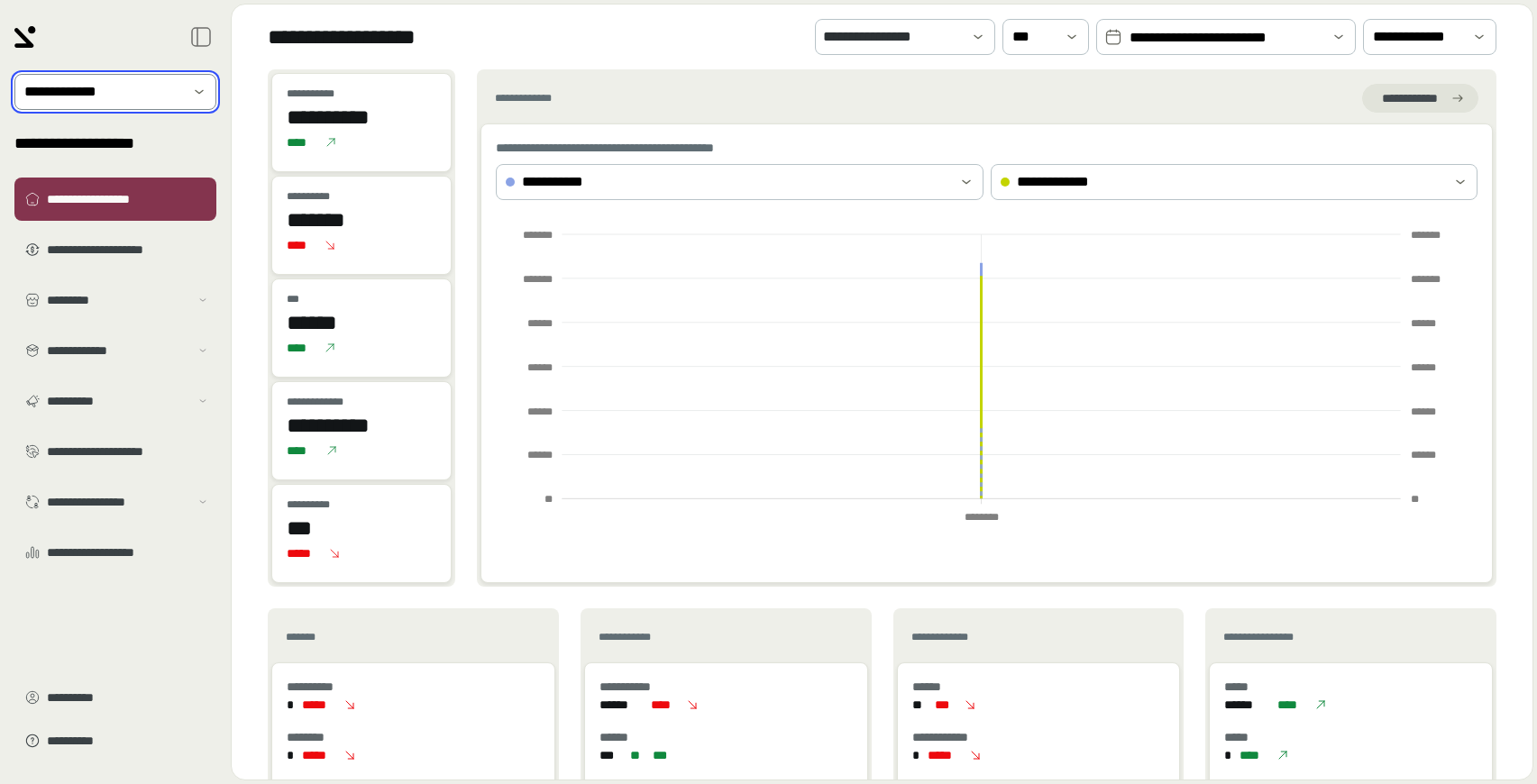 scroll, scrollTop: 12, scrollLeft: 0, axis: vertical 